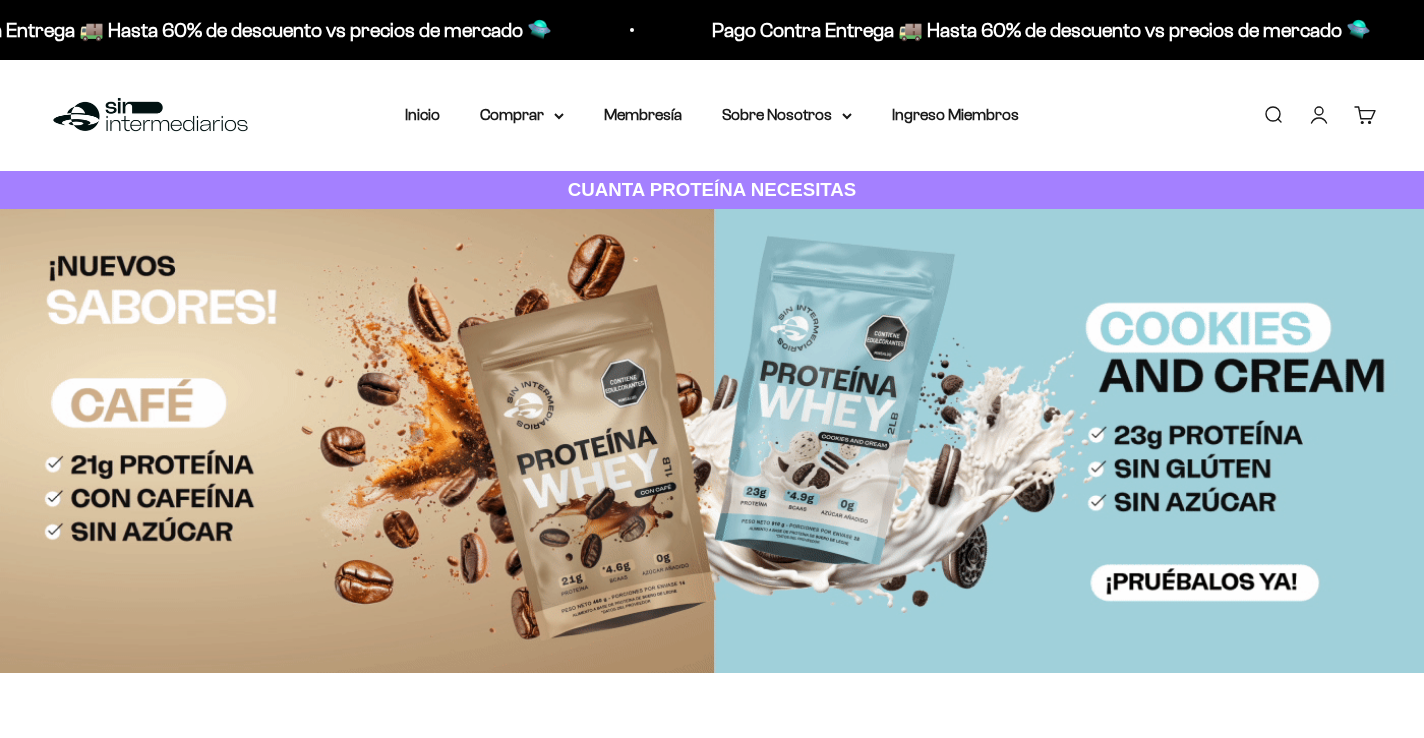 scroll, scrollTop: 0, scrollLeft: 0, axis: both 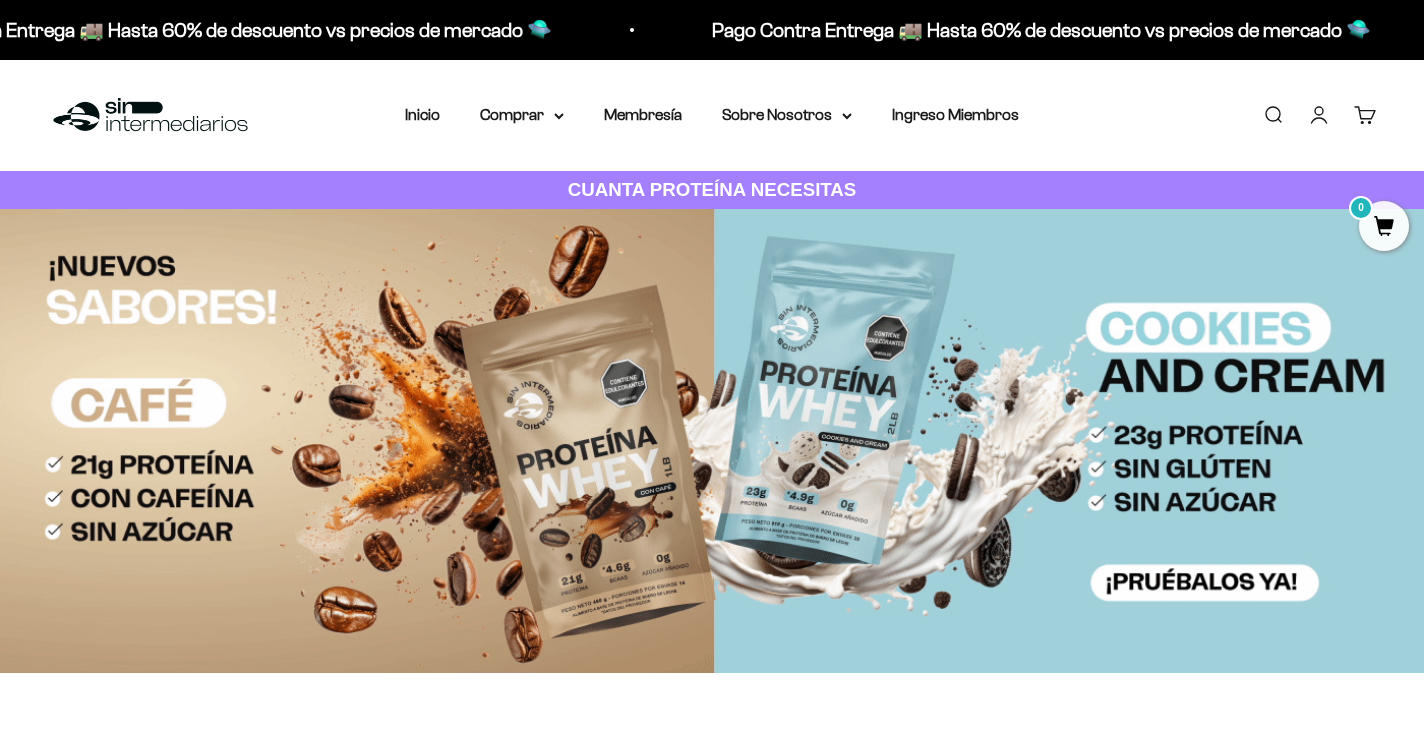 click on "Iniciar sesión" at bounding box center [1319, 115] 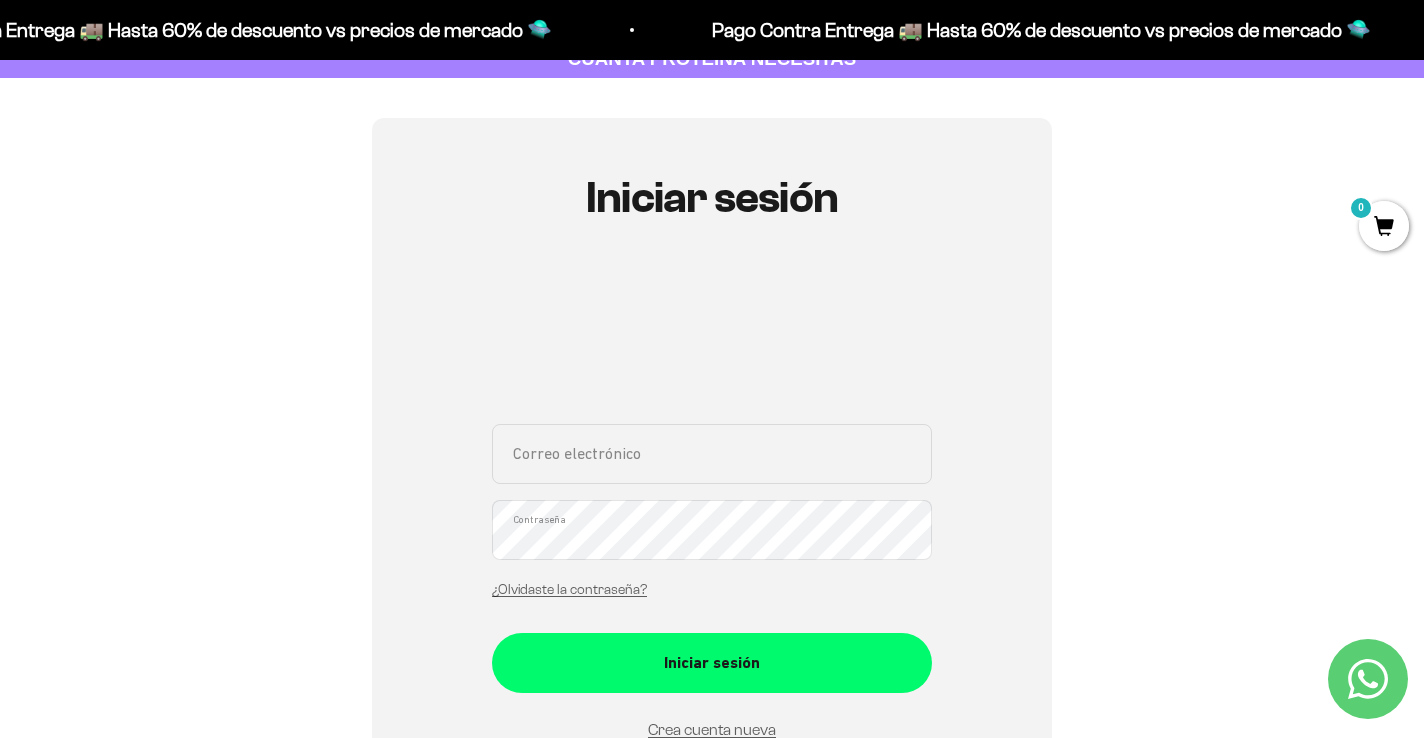 scroll, scrollTop: 167, scrollLeft: 0, axis: vertical 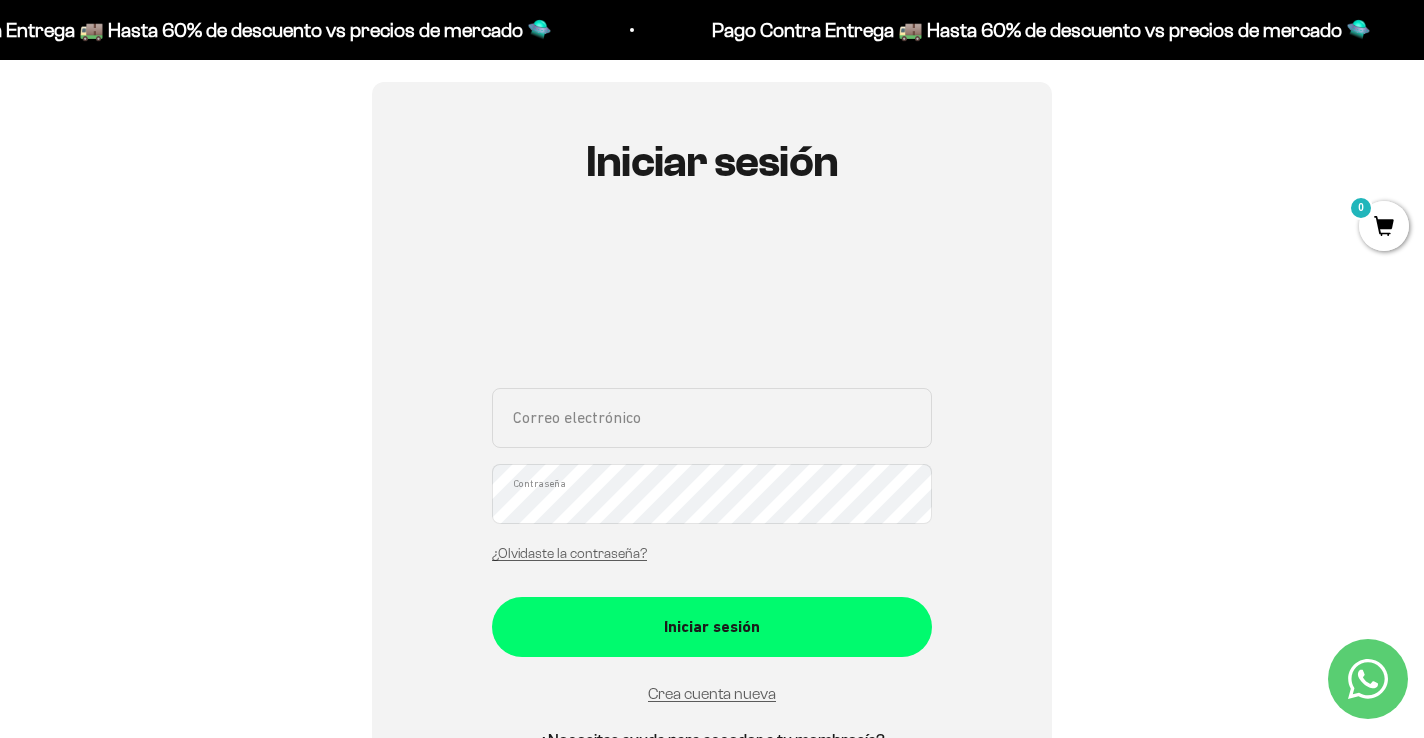 click on "Correo electrónico" at bounding box center [712, 418] 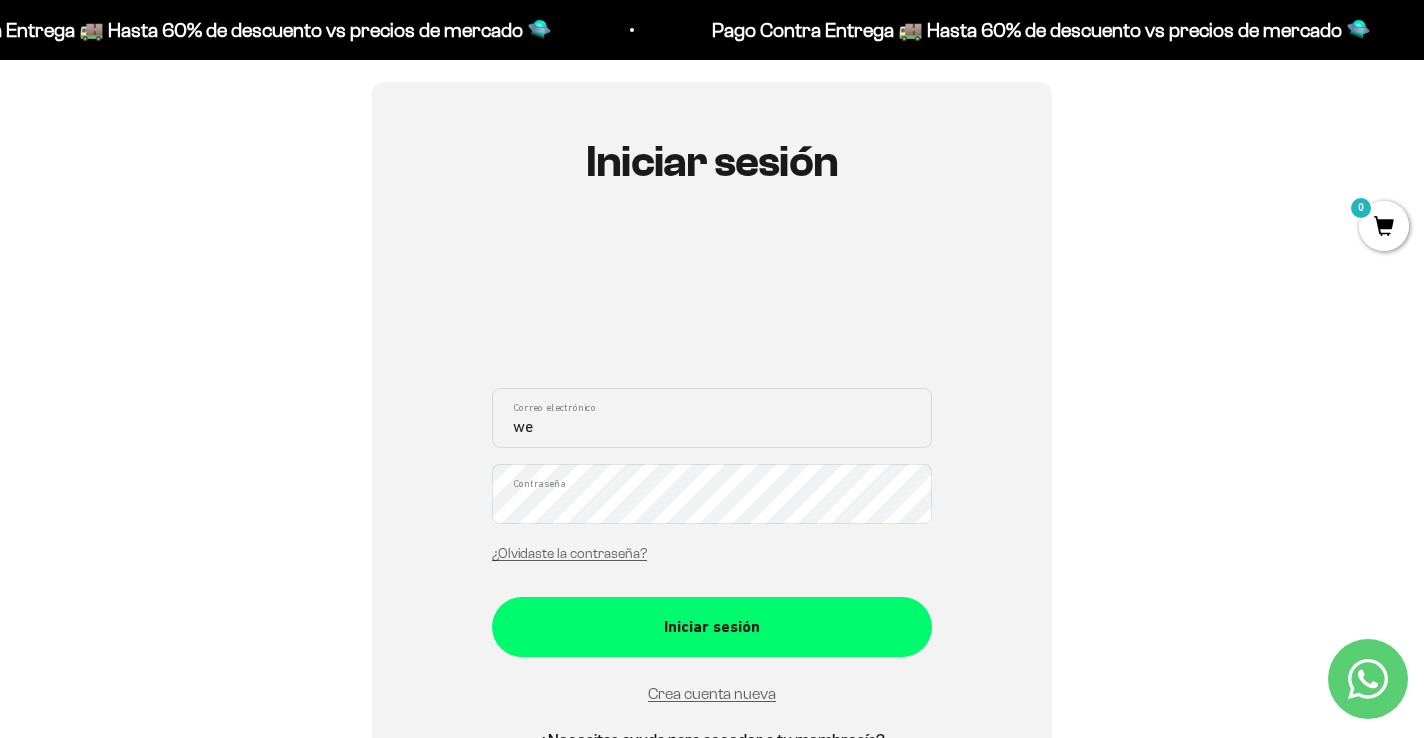 type on "w" 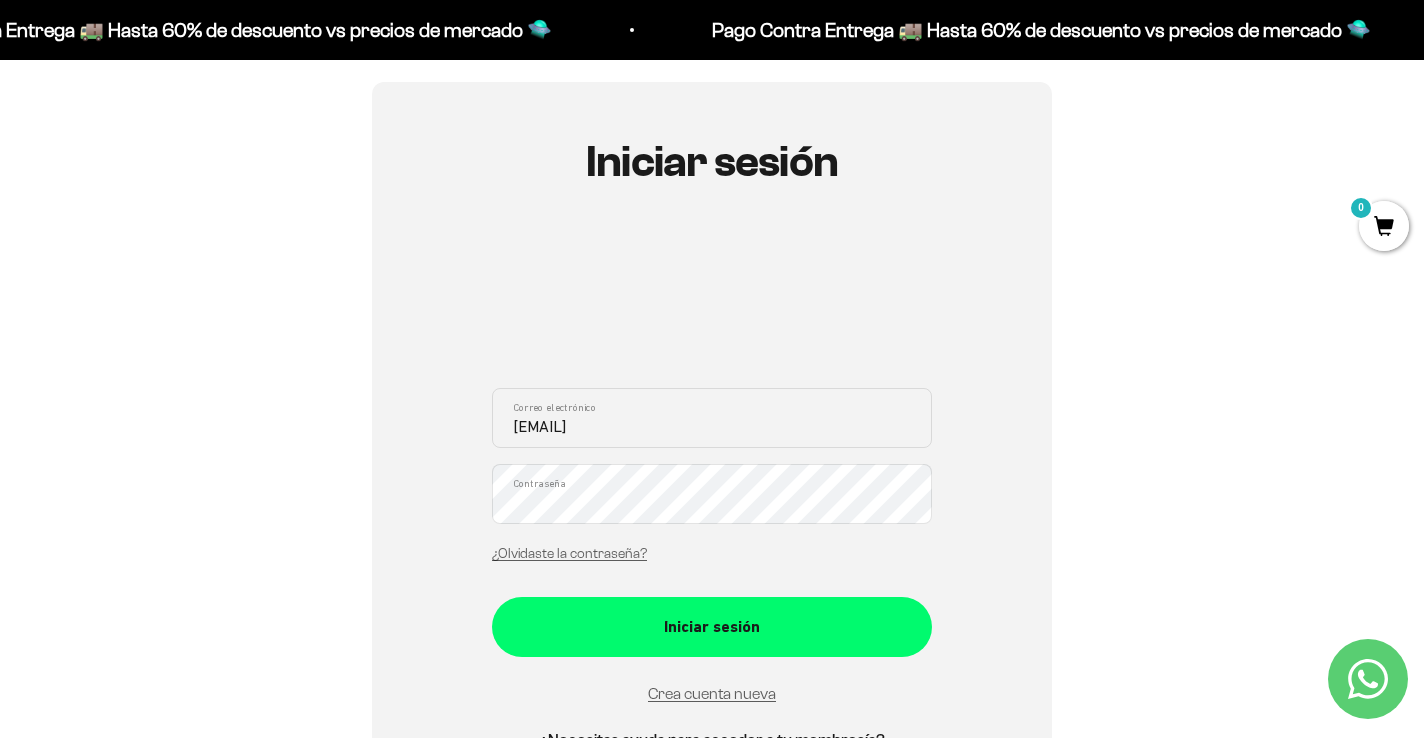 type on "[EMAIL]" 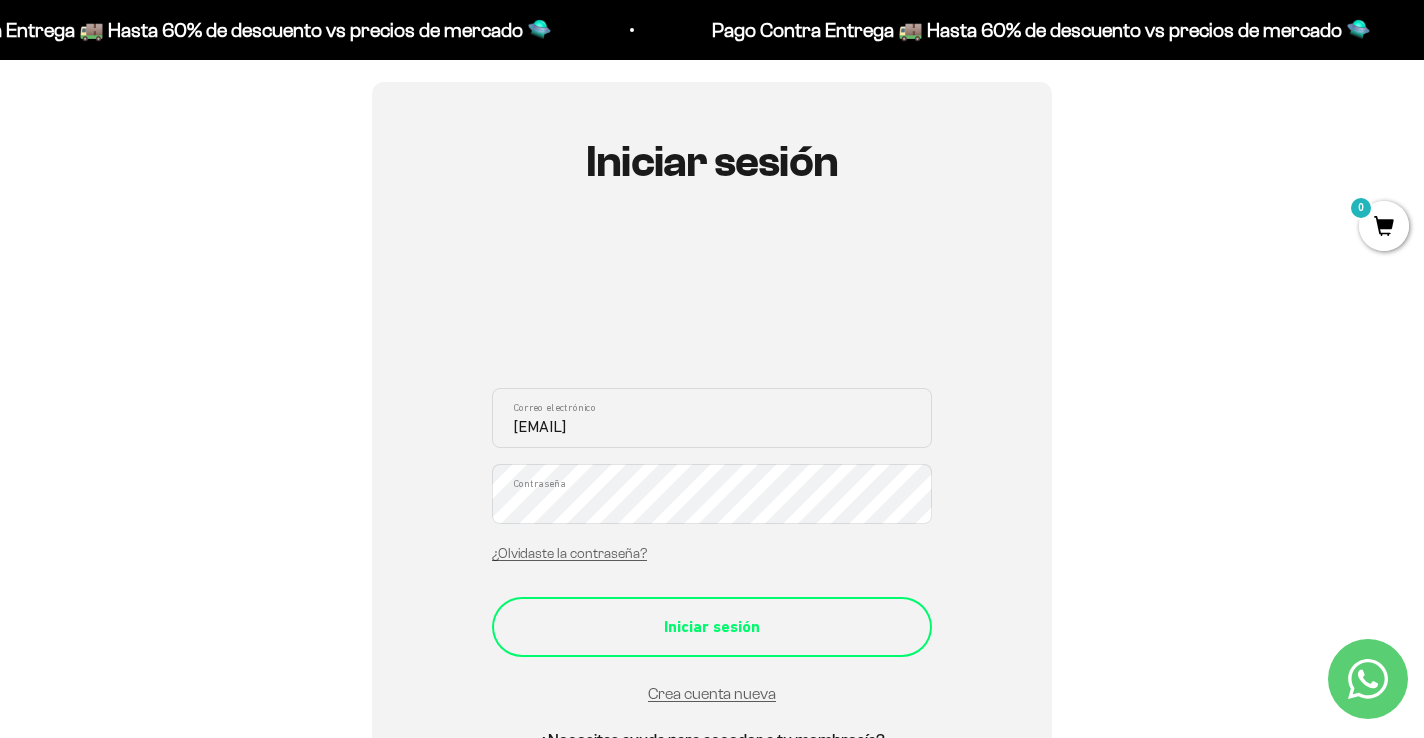 click on "Iniciar sesión" at bounding box center (712, 627) 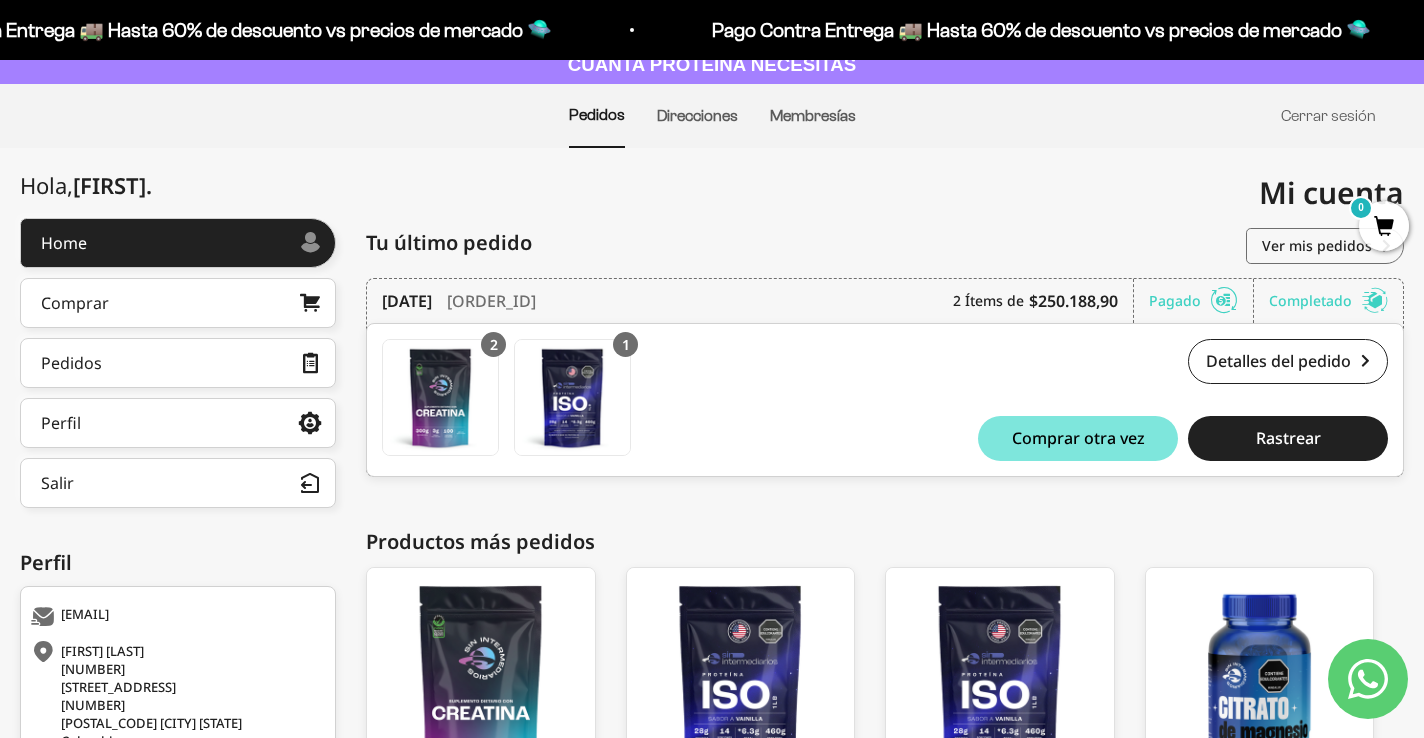 scroll, scrollTop: 129, scrollLeft: 0, axis: vertical 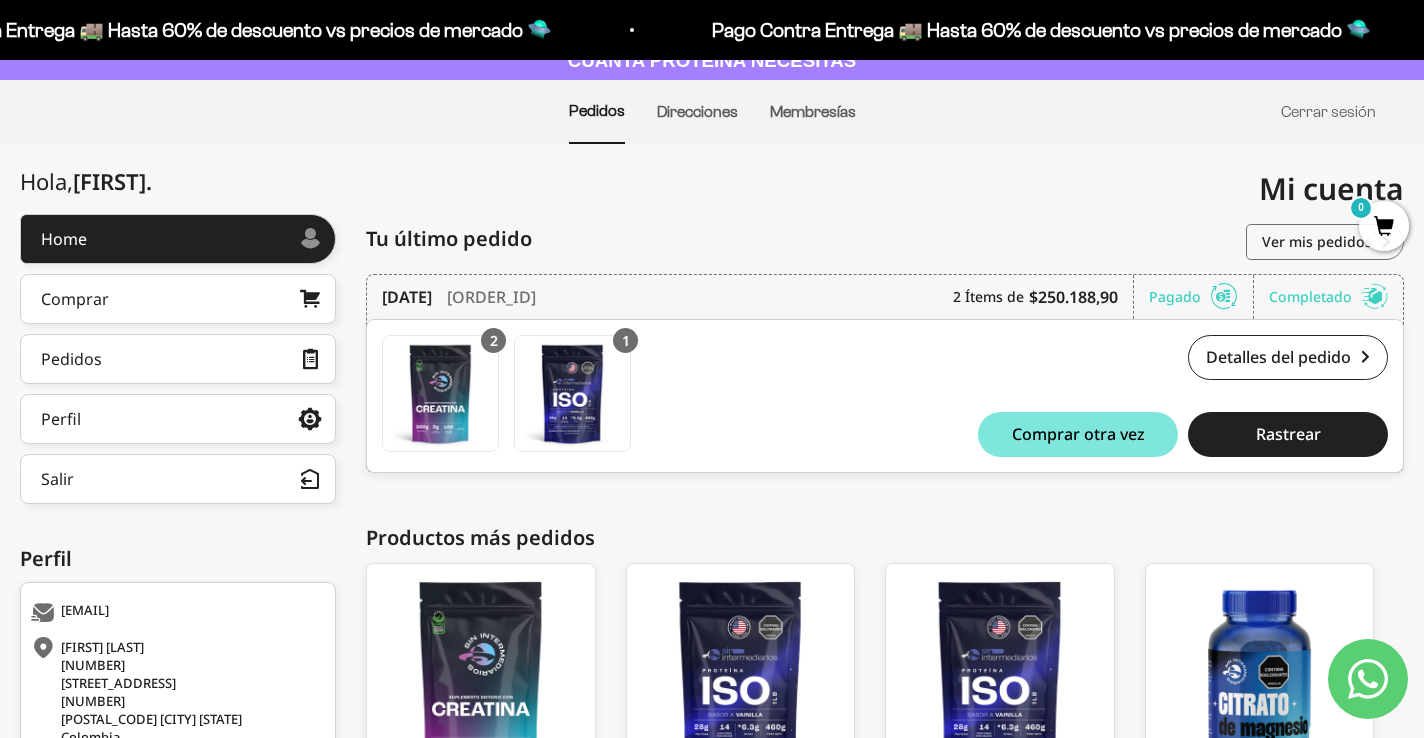 click on "$250.188,90" at bounding box center (1073, 297) 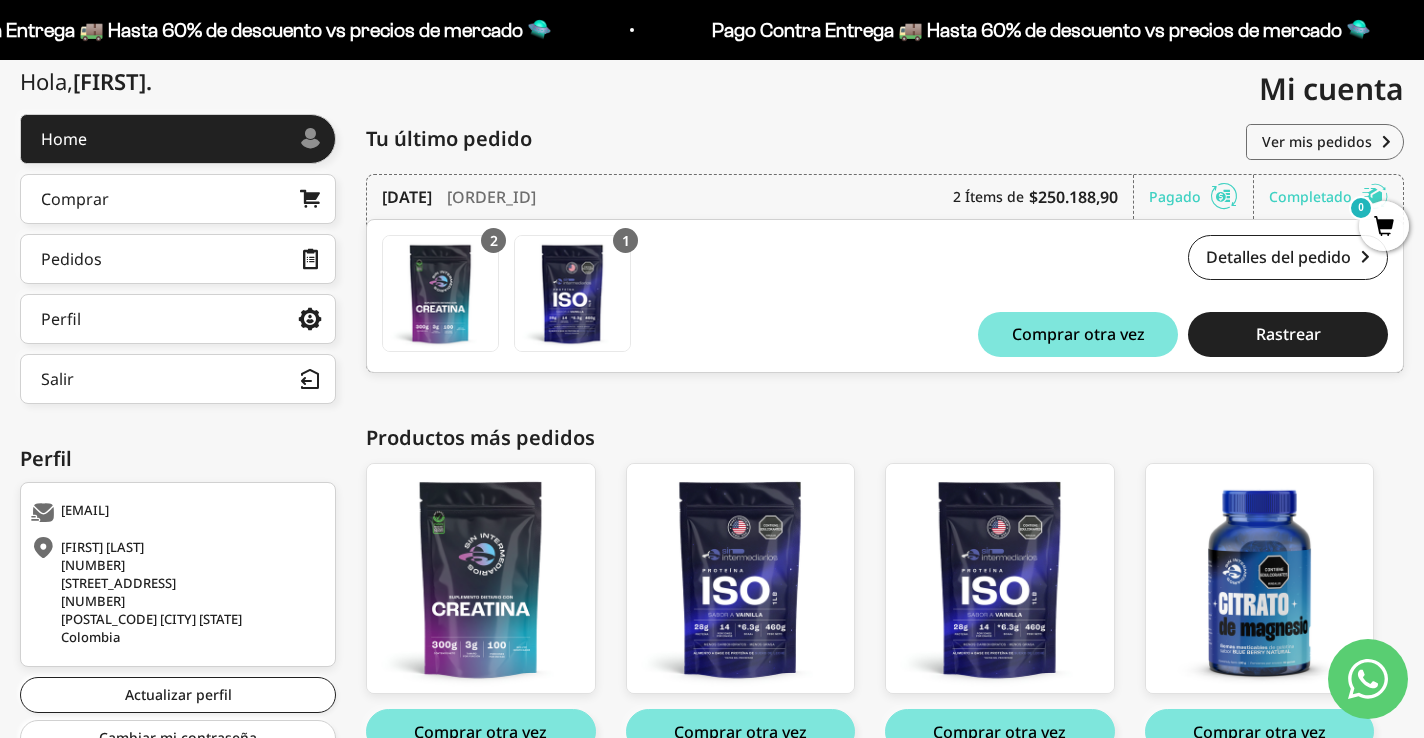 scroll, scrollTop: 235, scrollLeft: 0, axis: vertical 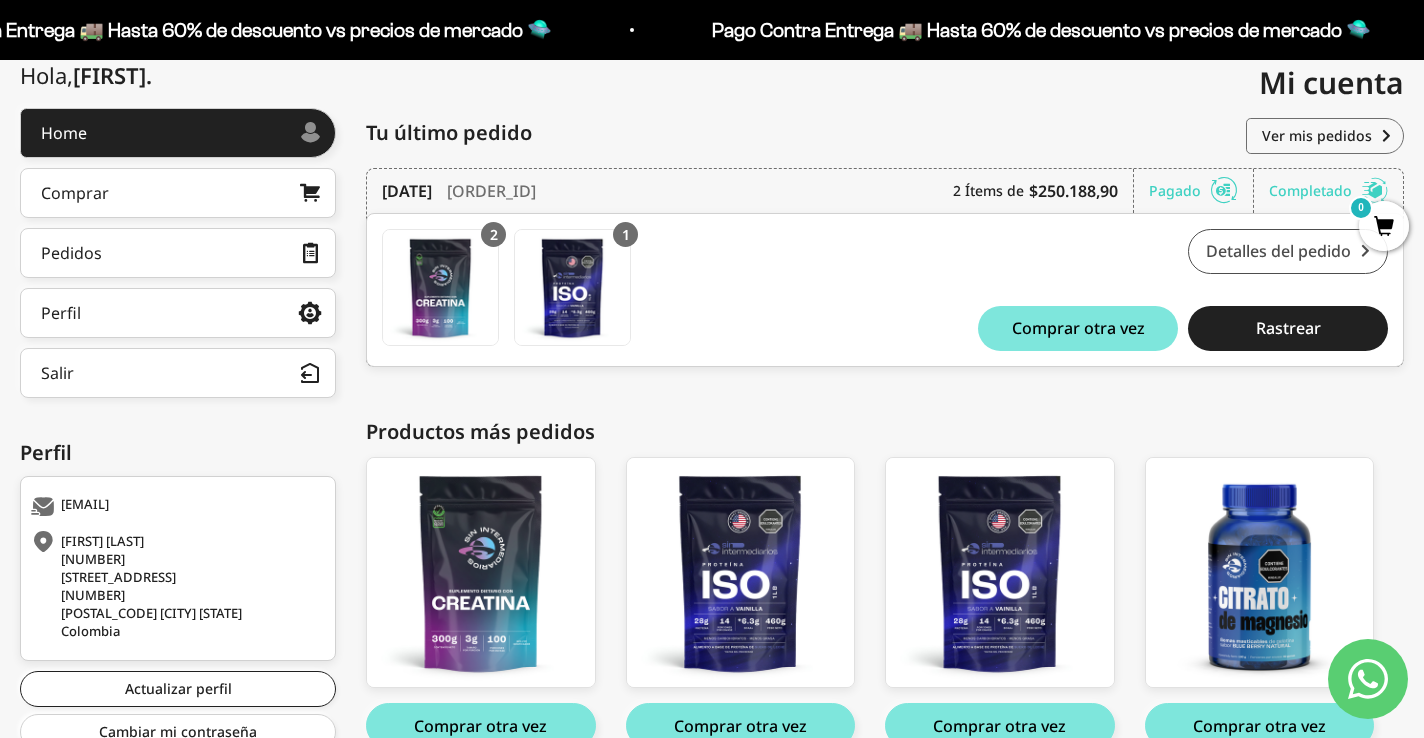 click on "Detalles del pedido" at bounding box center [1288, 251] 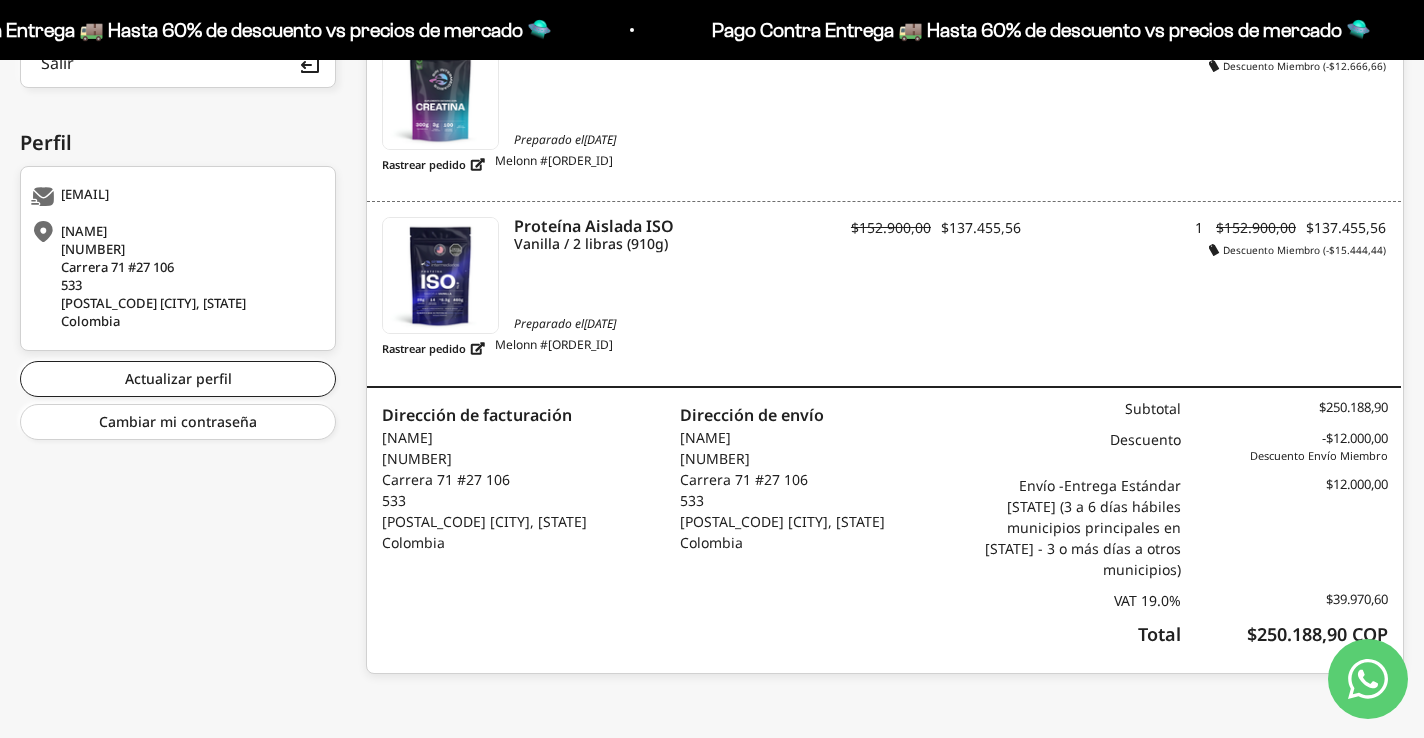 scroll, scrollTop: 546, scrollLeft: 0, axis: vertical 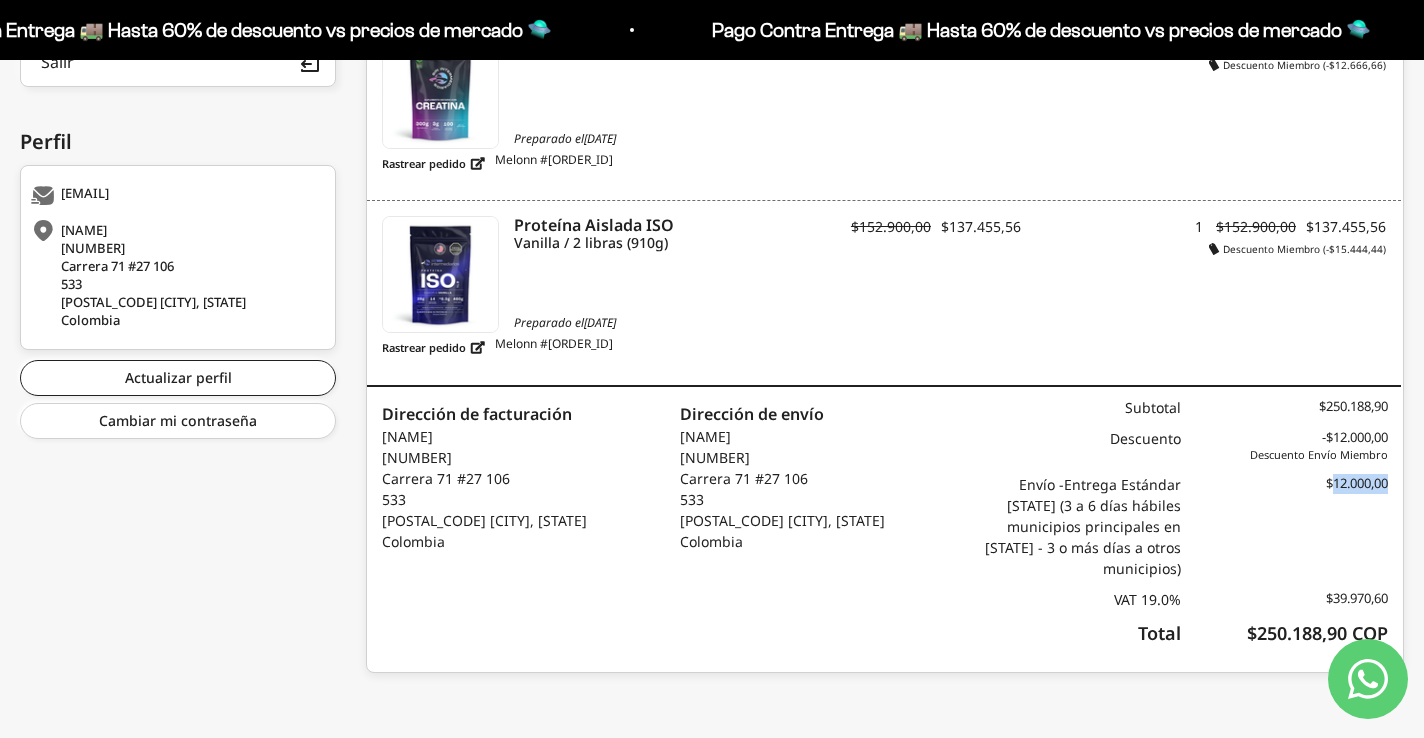drag, startPoint x: 1325, startPoint y: 485, endPoint x: 1398, endPoint y: 485, distance: 73 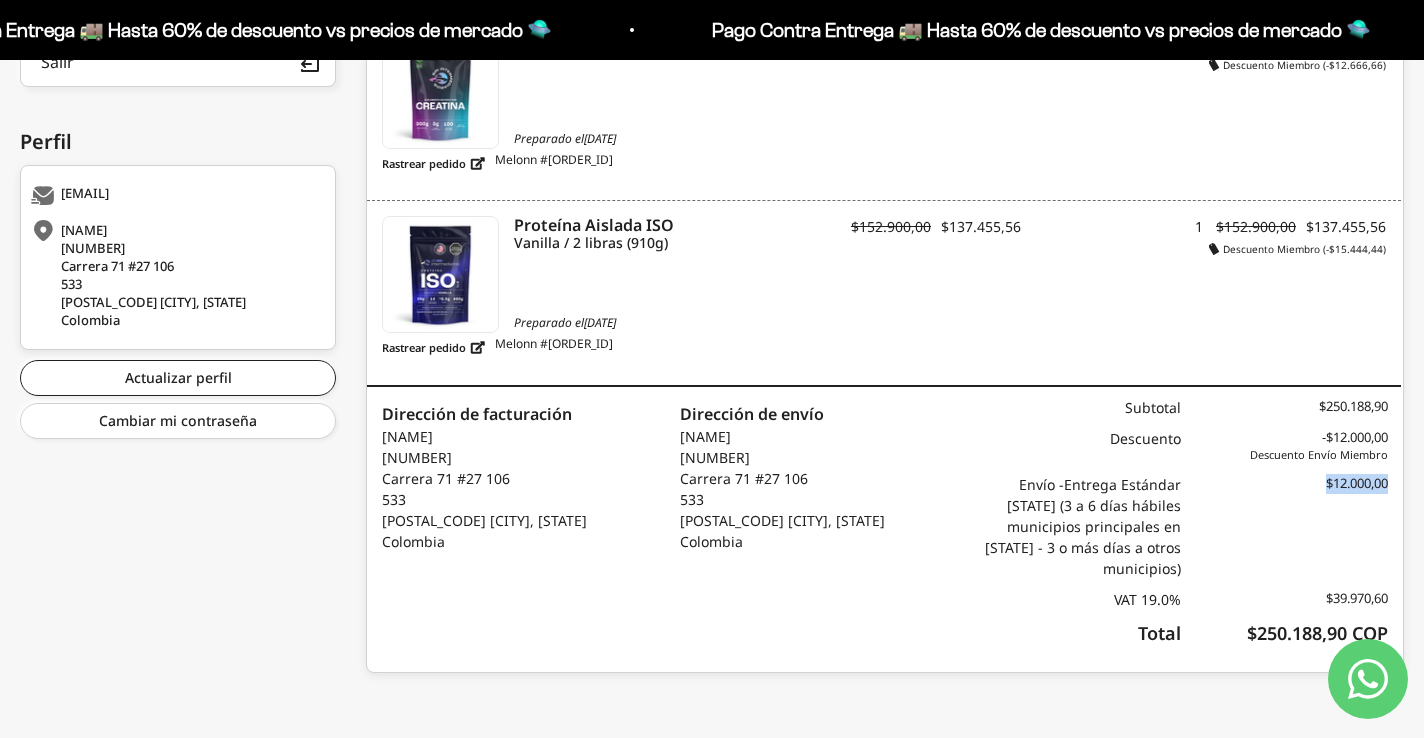 drag, startPoint x: 1390, startPoint y: 484, endPoint x: 1317, endPoint y: 484, distance: 73 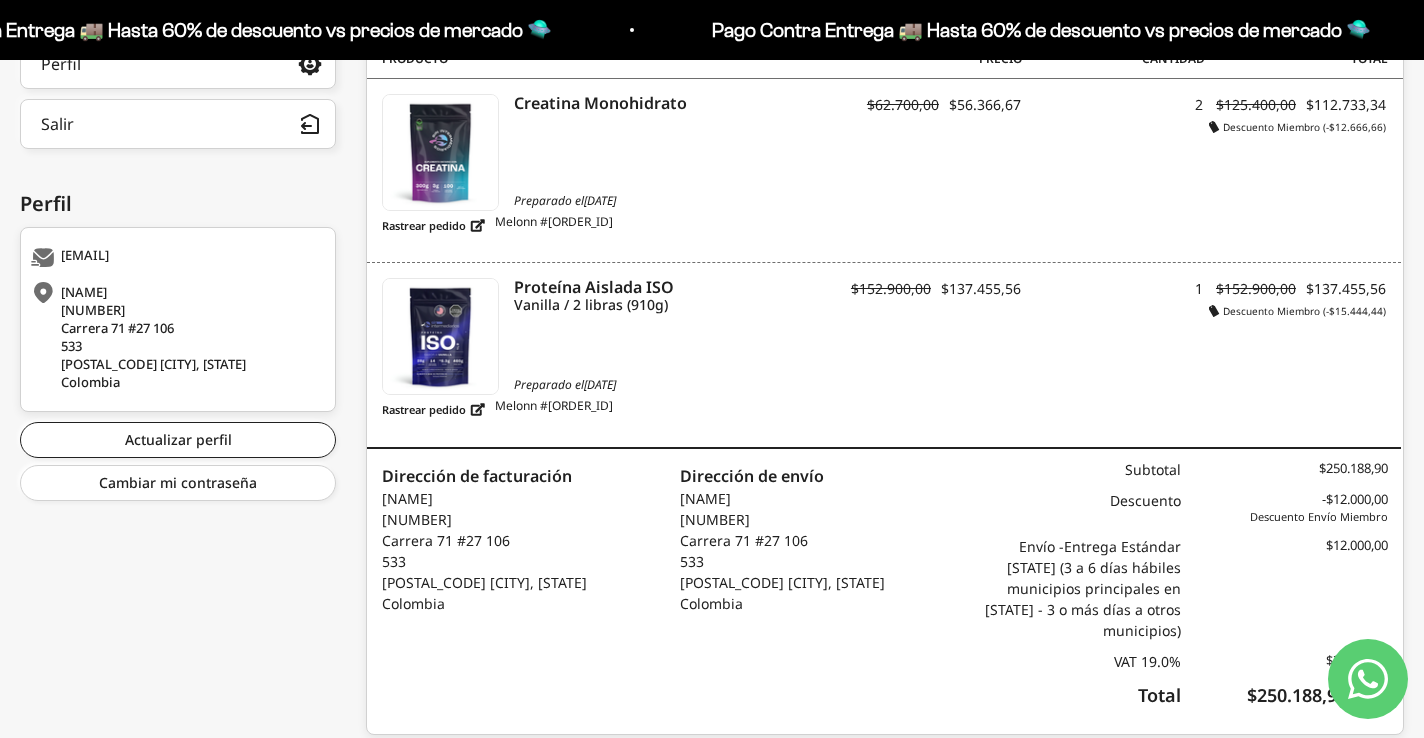 scroll, scrollTop: 483, scrollLeft: 0, axis: vertical 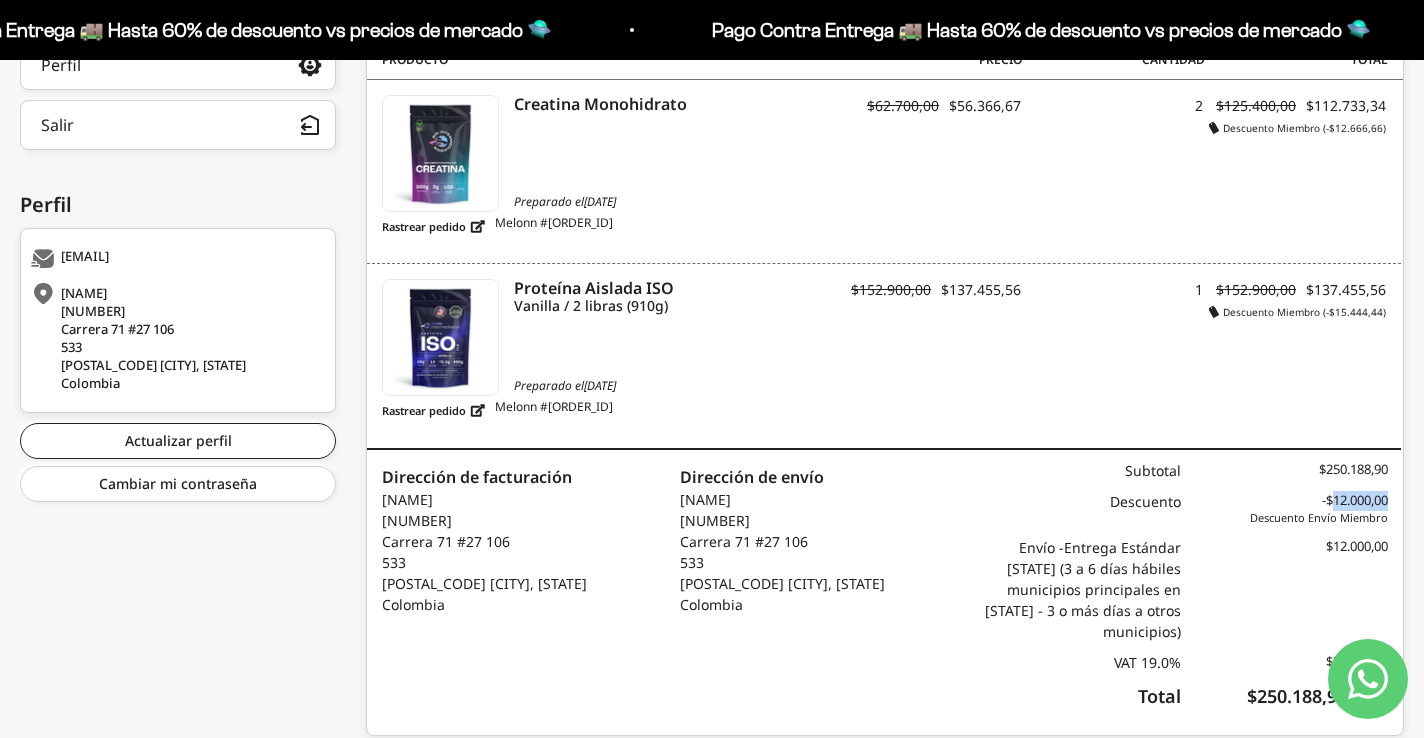 drag, startPoint x: 1325, startPoint y: 503, endPoint x: 1402, endPoint y: 506, distance: 77.05842 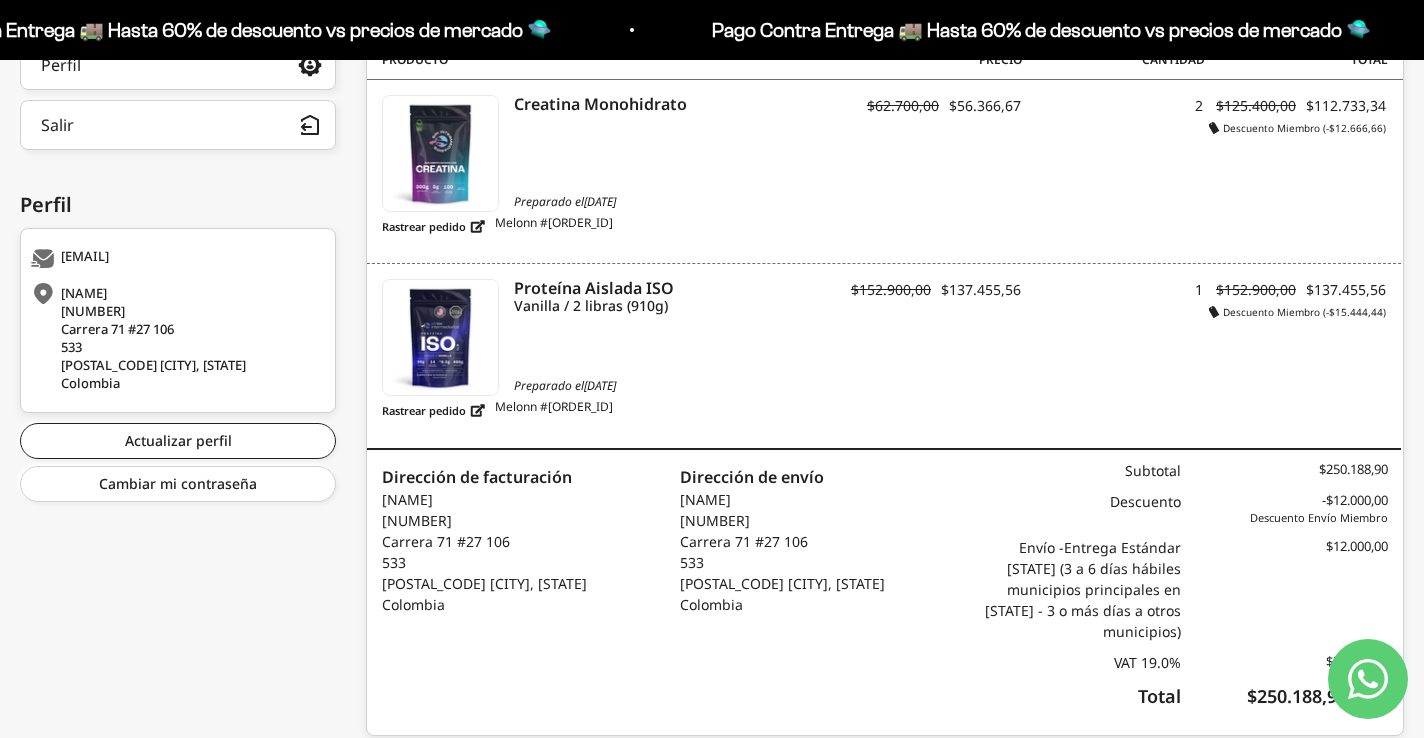 click on "$12.000,00" at bounding box center (1284, 589) 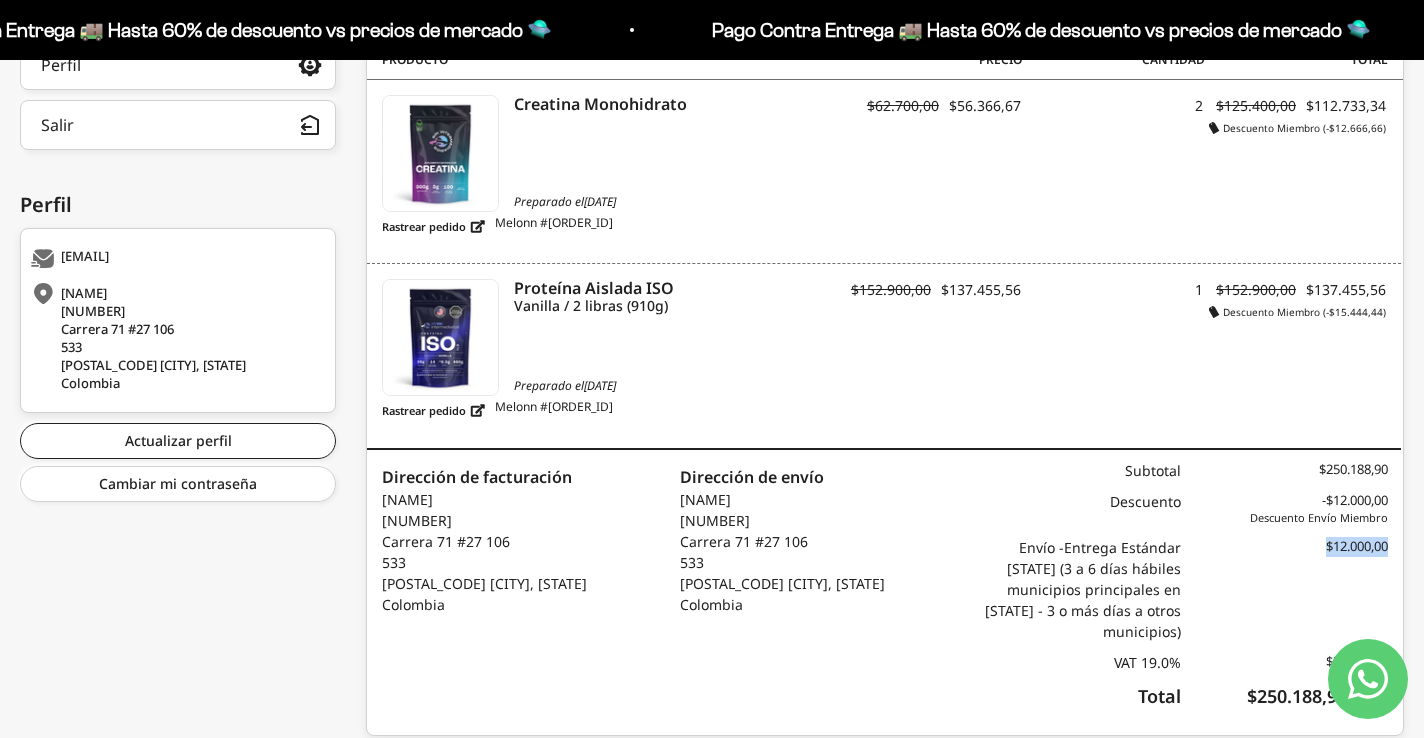 drag, startPoint x: 1323, startPoint y: 550, endPoint x: 1400, endPoint y: 547, distance: 77.05842 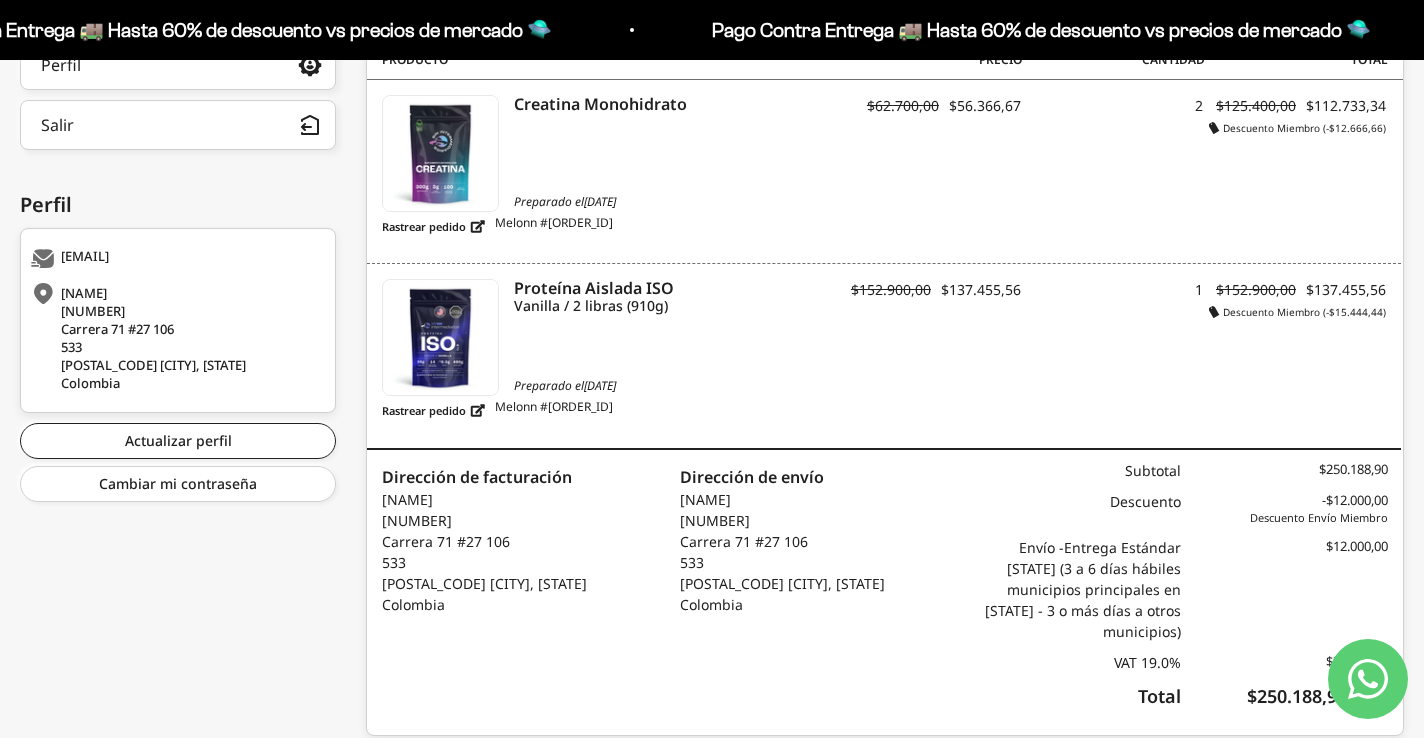 scroll, scrollTop: 546, scrollLeft: 0, axis: vertical 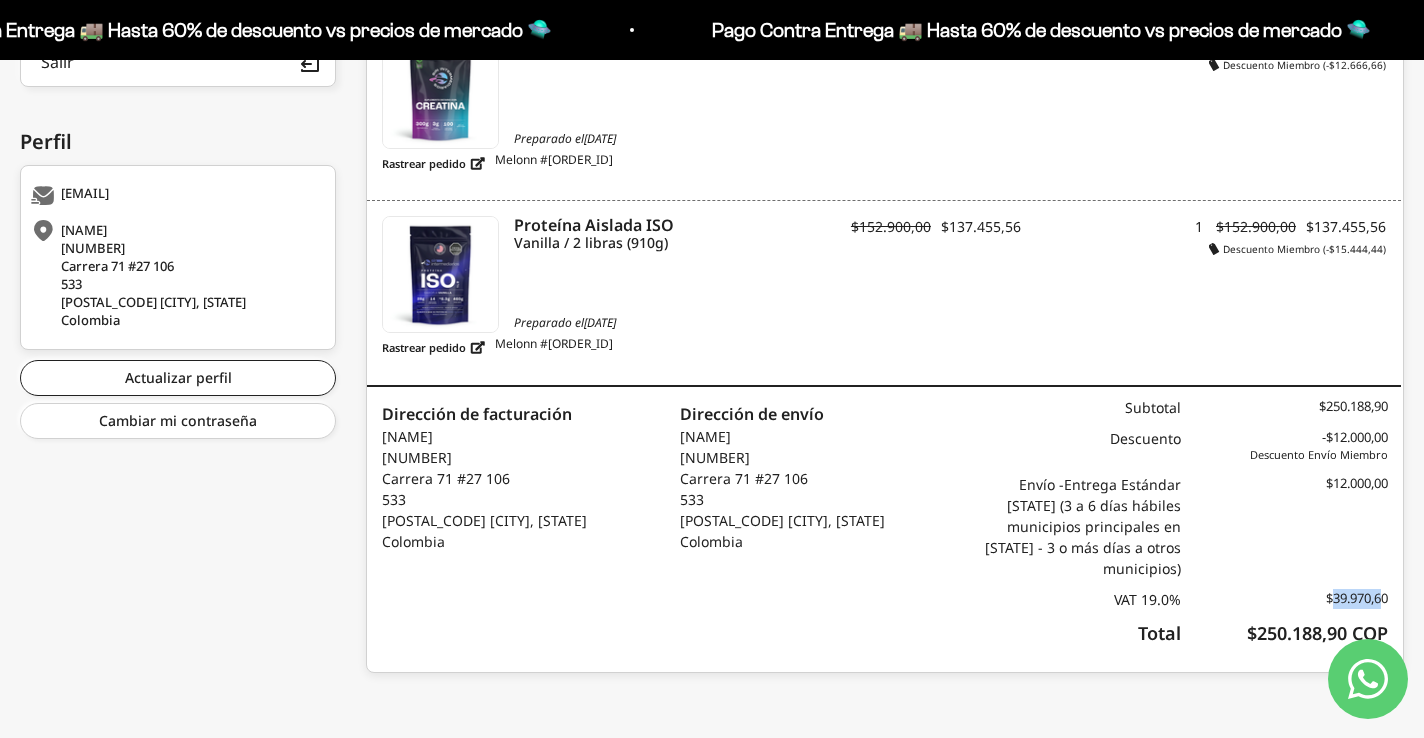 drag, startPoint x: 1330, startPoint y: 599, endPoint x: 1383, endPoint y: 599, distance: 53 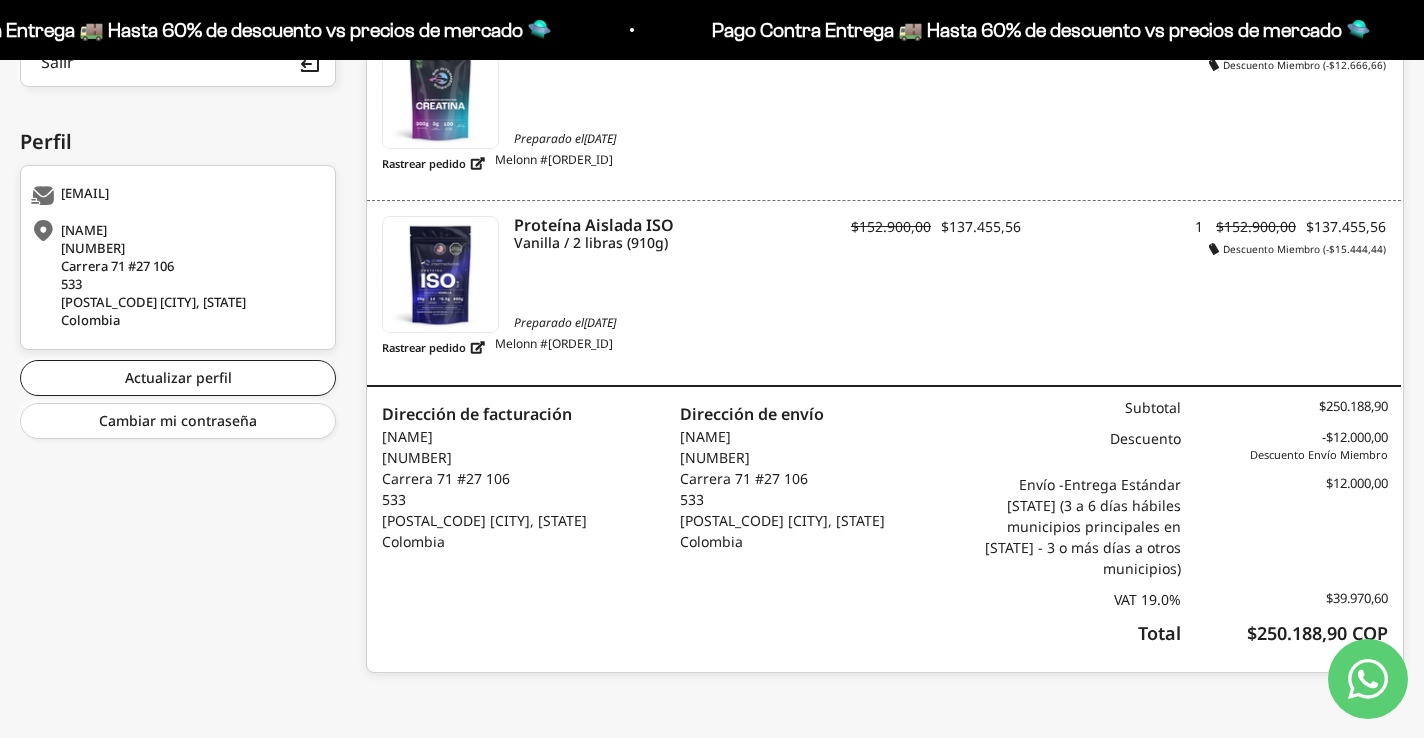 click on "Producto SKU Precio Cantidad Total   Creatina Monohidrato     Descuento Miembro (-$12.666,66)         Preparado el  [DATE]  Rastrear pedido Melonn #[ORDER_ID]      PT01004 $62.700,00 $56.366,67 2 $125.400,00 $112.733,34   Descuento Miembro (-$12.666,66)    Proteína Aislada ISO   Vanilla / 2 libras (910g)   Descuento Miembro (-$15.444,44)         Preparado el  [DATE]  Rastrear pedido Melonn #[ORDER_ID]      PT01001 $152.900,00 $137.455,56 1 $152.900,00 $137.455,56   Descuento Miembro (-$15.444,44)   Dirección de facturación [NAME] [NUMBER] Carrera 71 #27 106 [POSTAL_CODE] [CITY], [STATE] Colombia Dirección de envío [NAME] [NUMBER] Carrera 71 #27 106 [POSTAL_CODE] [CITY], [STATE] Colombia Subtotal $250.188,90   Descuento -$12.000,00 Descuento Envío Miembro     Envío -  Entrega Estándar [STATE] (3 a 6 días hábiles municipios principales en [STATE] - 3 o más días a otros municipios) $12.000,00   VAT 19.0%  $39.970,60 Total $250.188,90 COP" at bounding box center [885, 325] 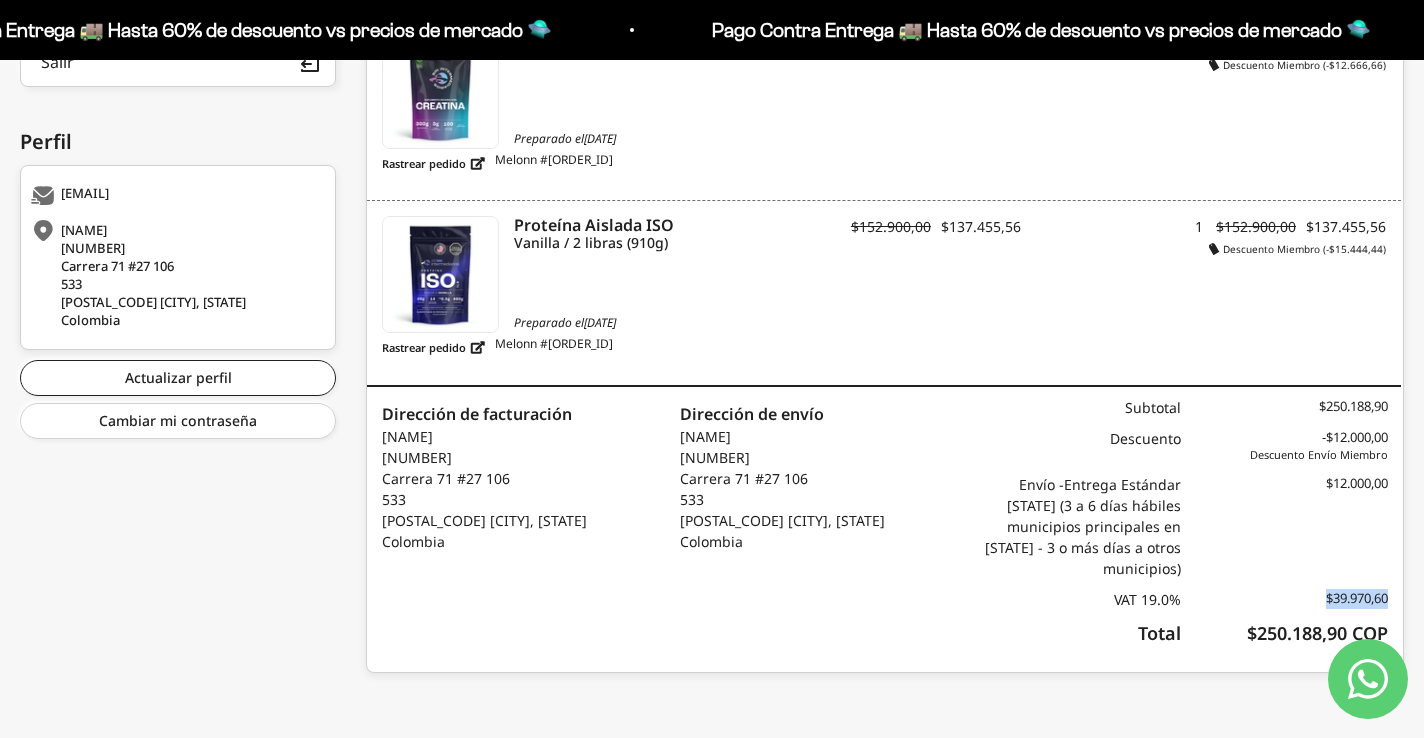 drag, startPoint x: 1389, startPoint y: 598, endPoint x: 1313, endPoint y: 606, distance: 76.41989 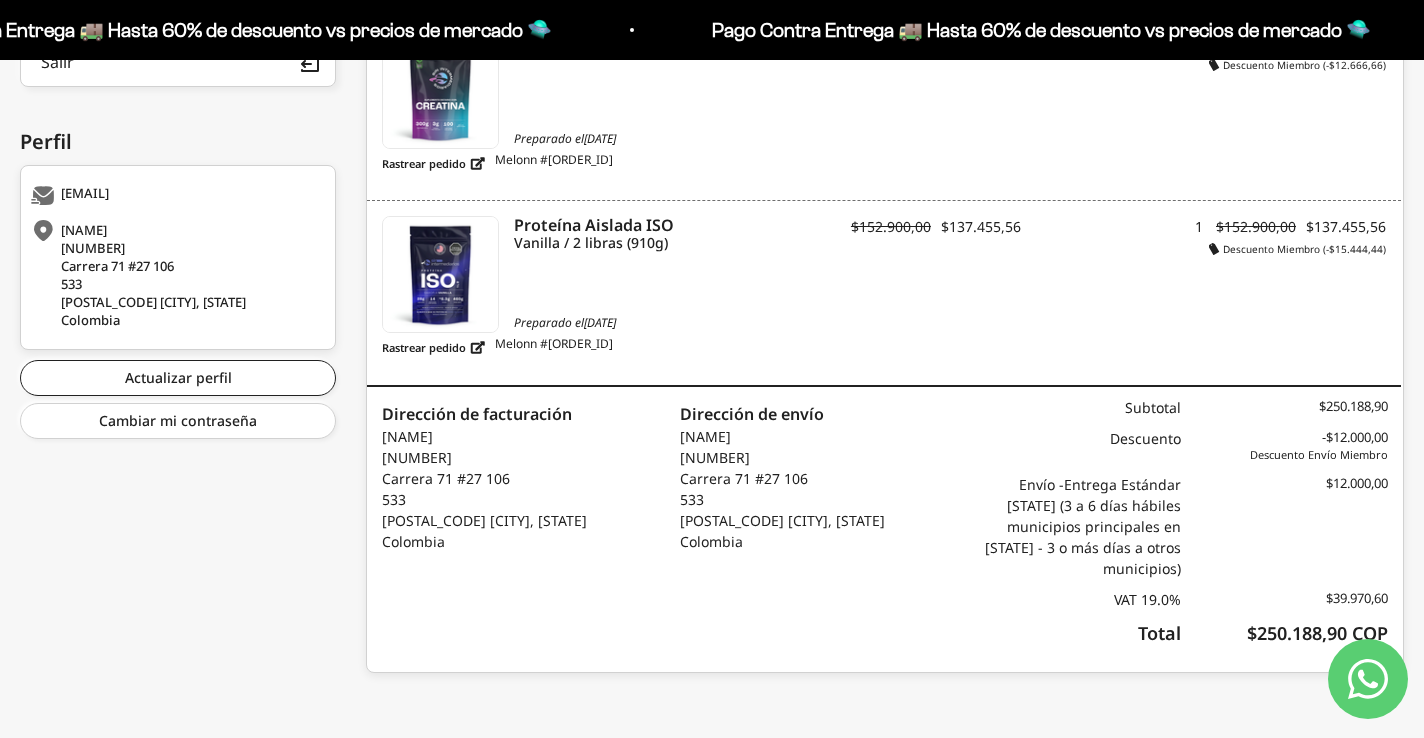 click on "$12.000,00" at bounding box center [1284, 526] 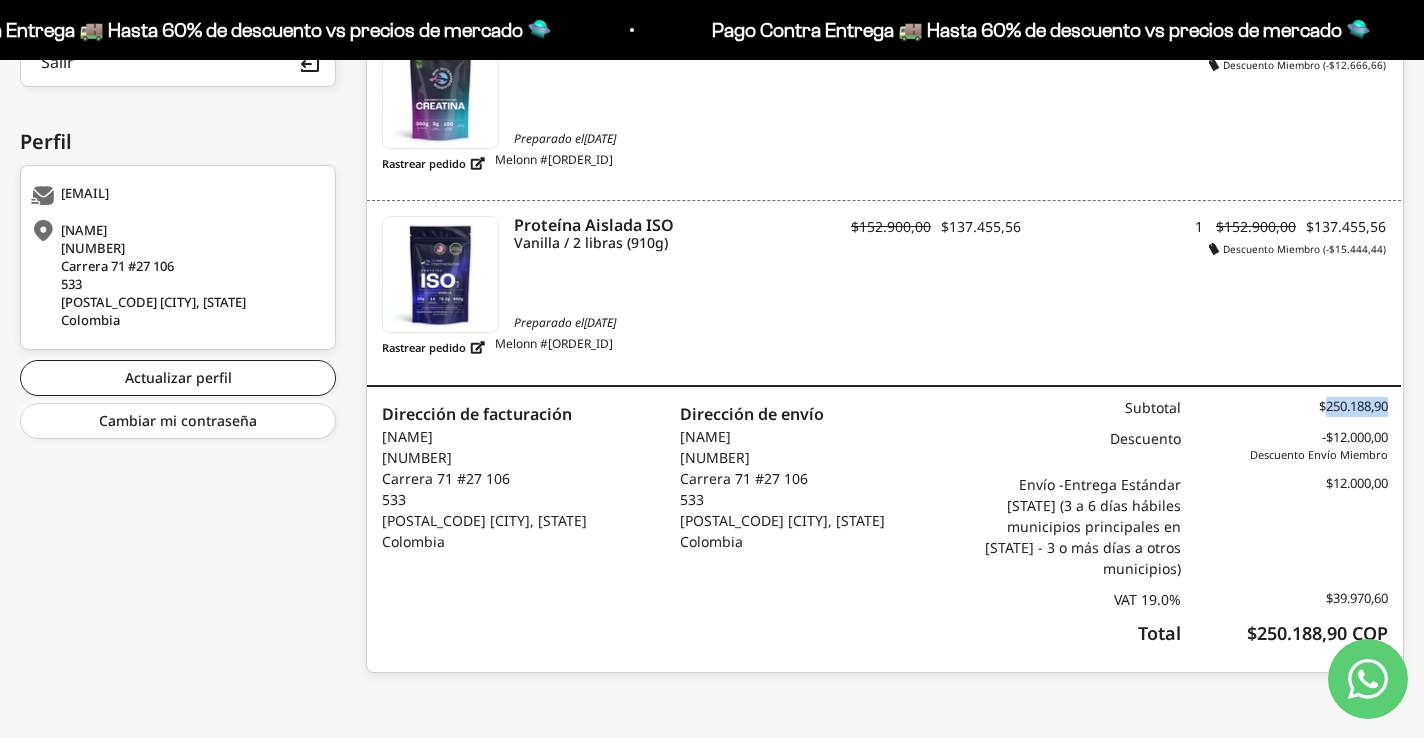 drag, startPoint x: 1323, startPoint y: 405, endPoint x: 1387, endPoint y: 408, distance: 64.070274 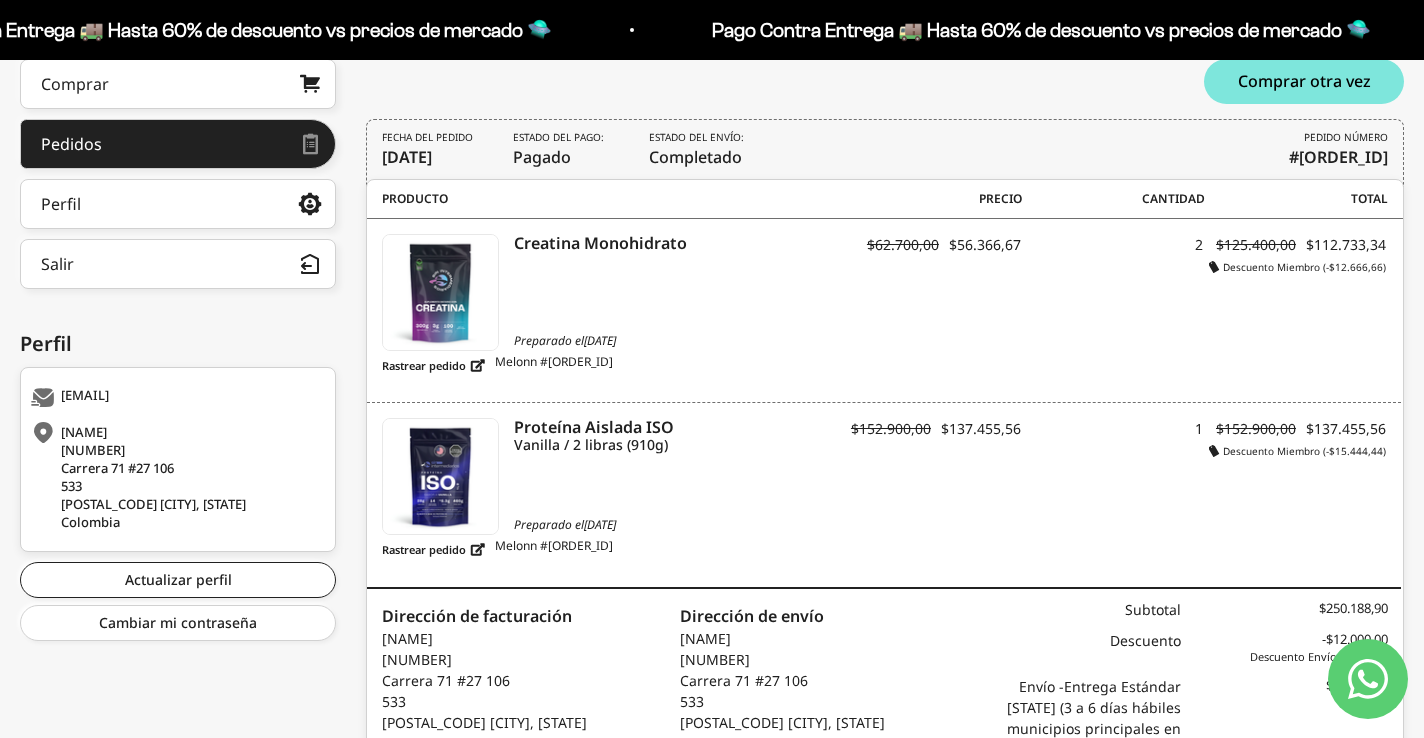 scroll, scrollTop: 341, scrollLeft: 0, axis: vertical 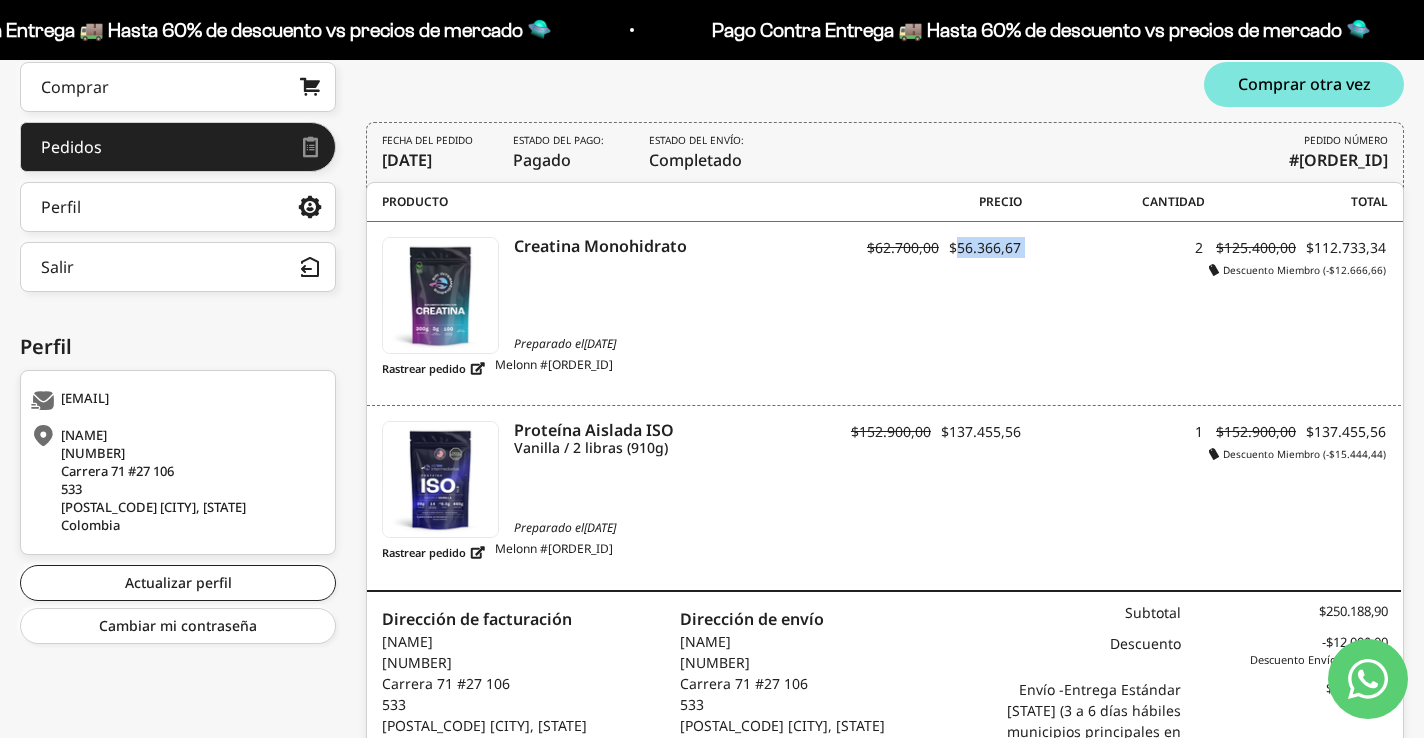 drag, startPoint x: 957, startPoint y: 247, endPoint x: 1038, endPoint y: 247, distance: 81 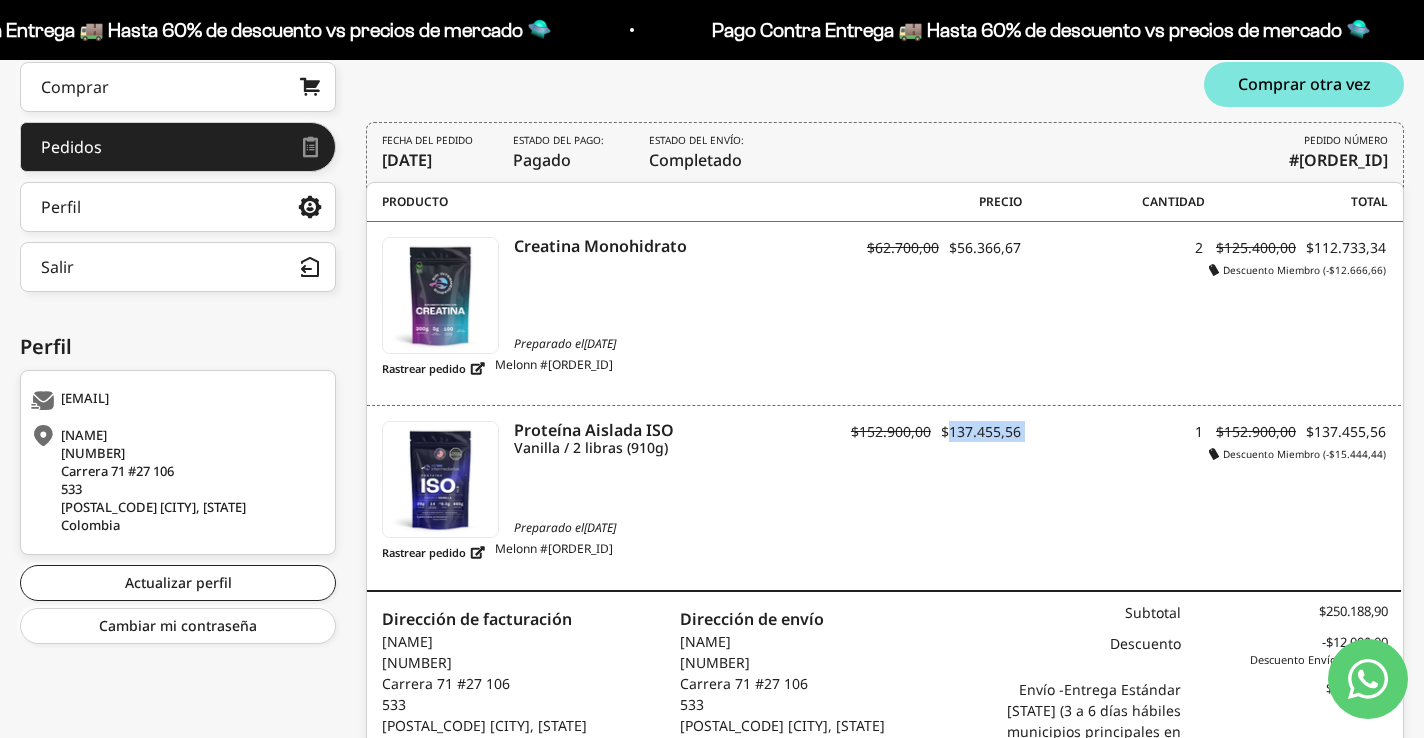 drag, startPoint x: 948, startPoint y: 430, endPoint x: 1042, endPoint y: 430, distance: 94 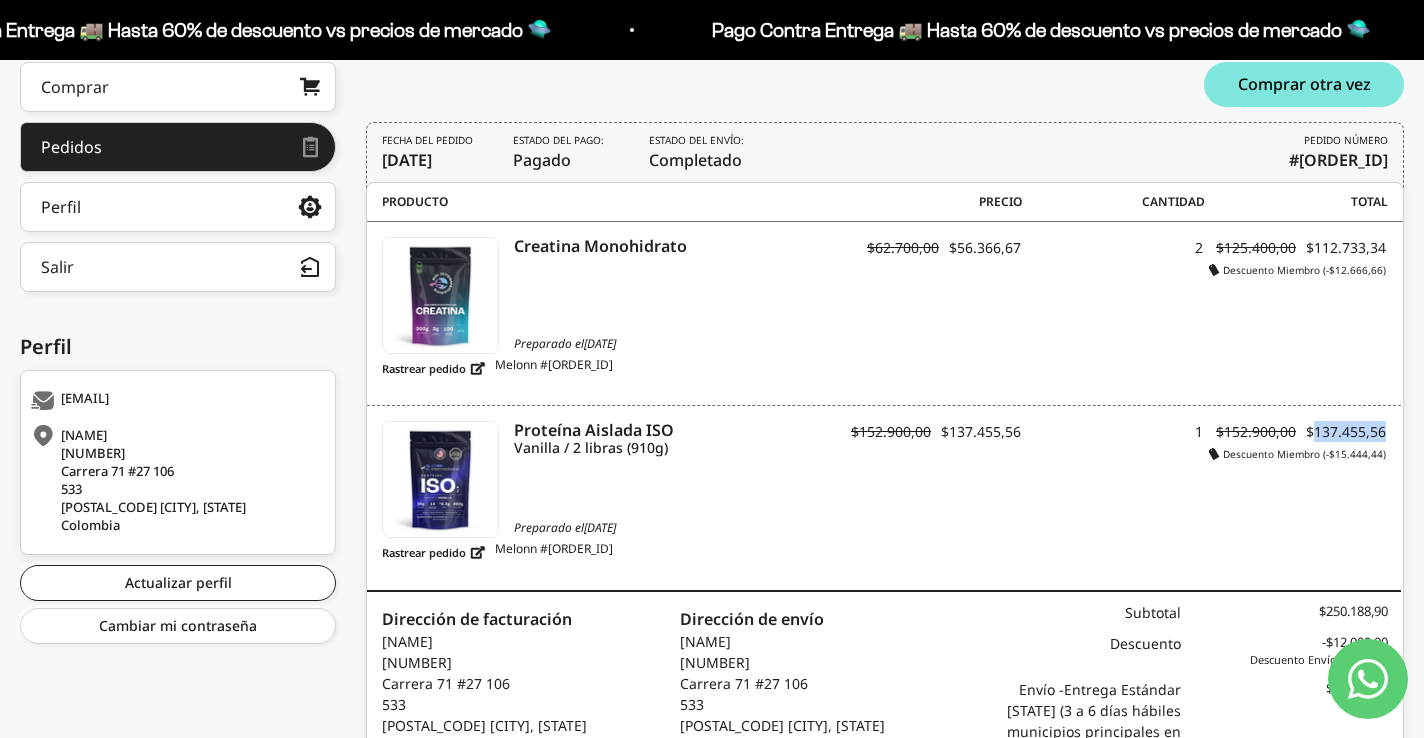 drag, startPoint x: 1317, startPoint y: 430, endPoint x: 1396, endPoint y: 435, distance: 79.15807 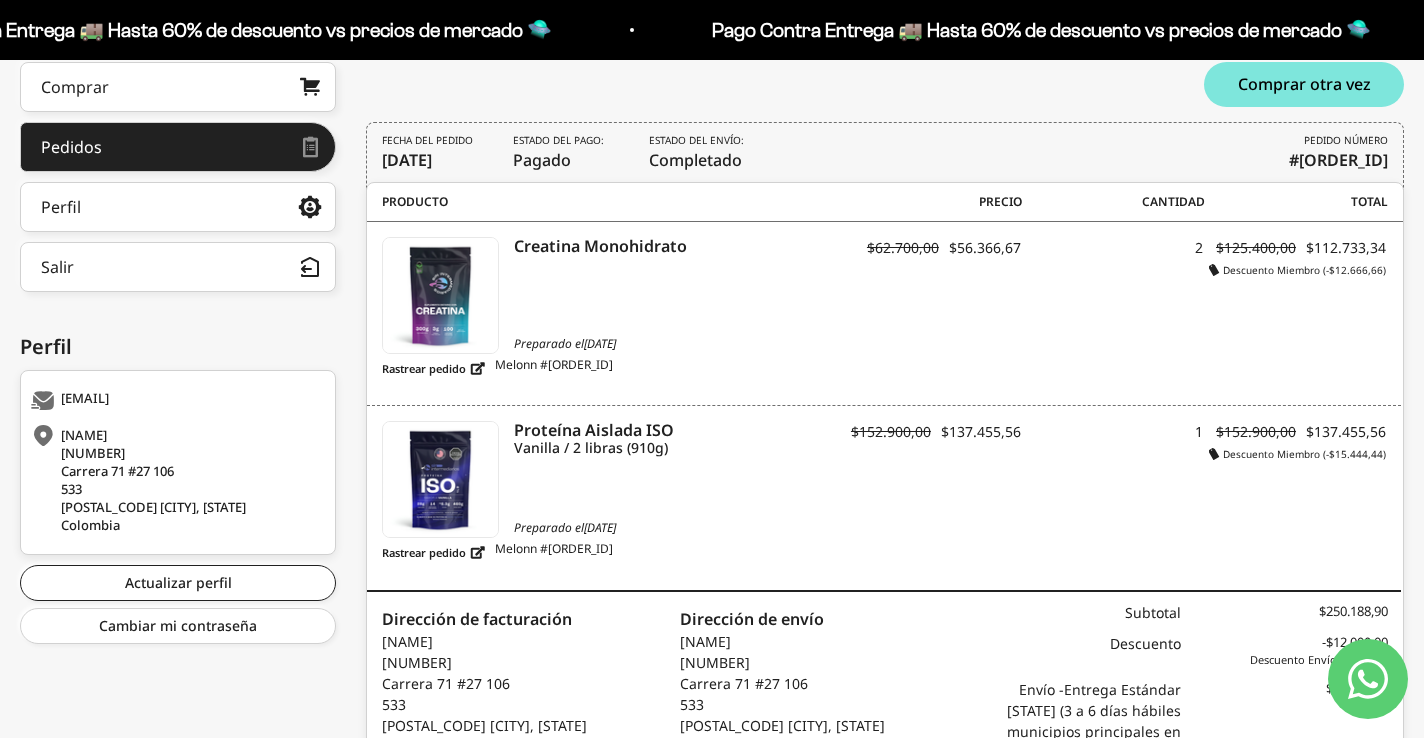 drag, startPoint x: 1318, startPoint y: 249, endPoint x: 1377, endPoint y: 251, distance: 59.03389 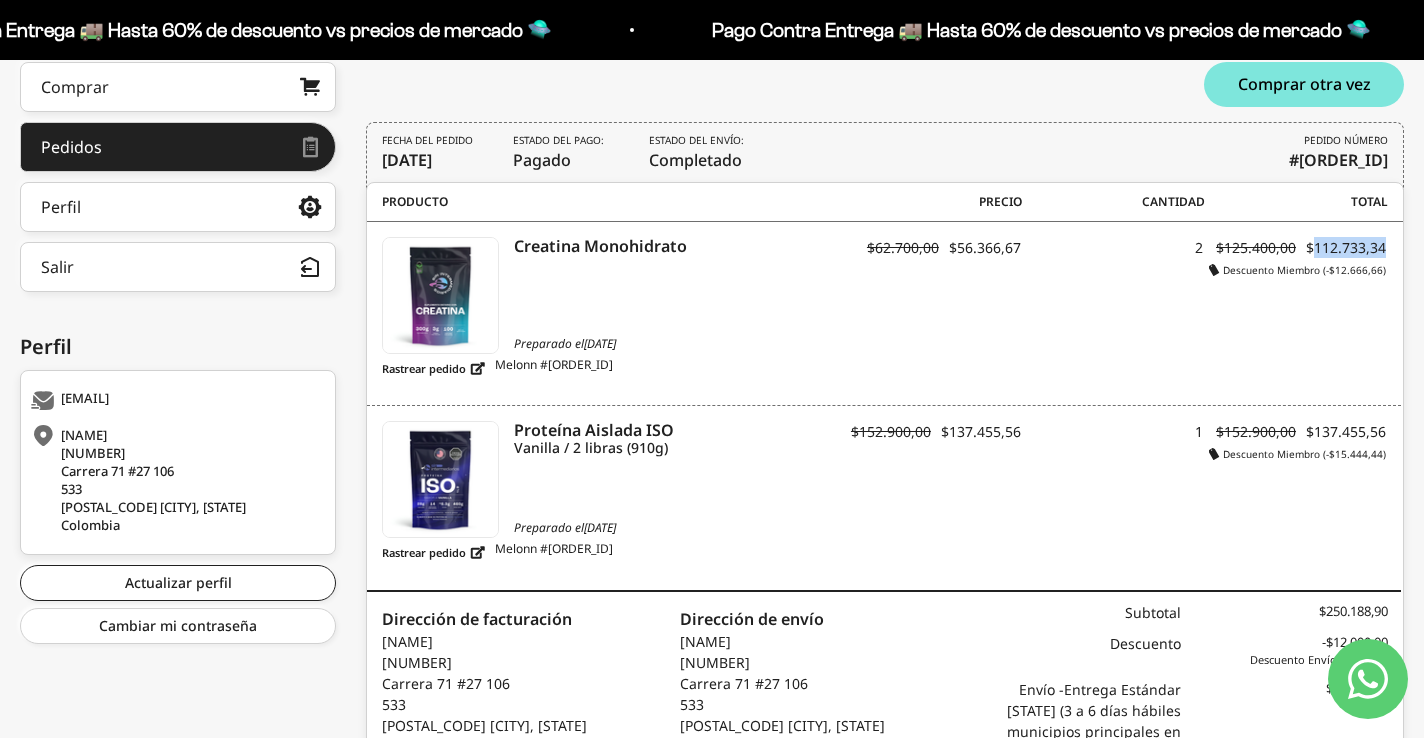 drag, startPoint x: 1386, startPoint y: 248, endPoint x: 1312, endPoint y: 252, distance: 74.10803 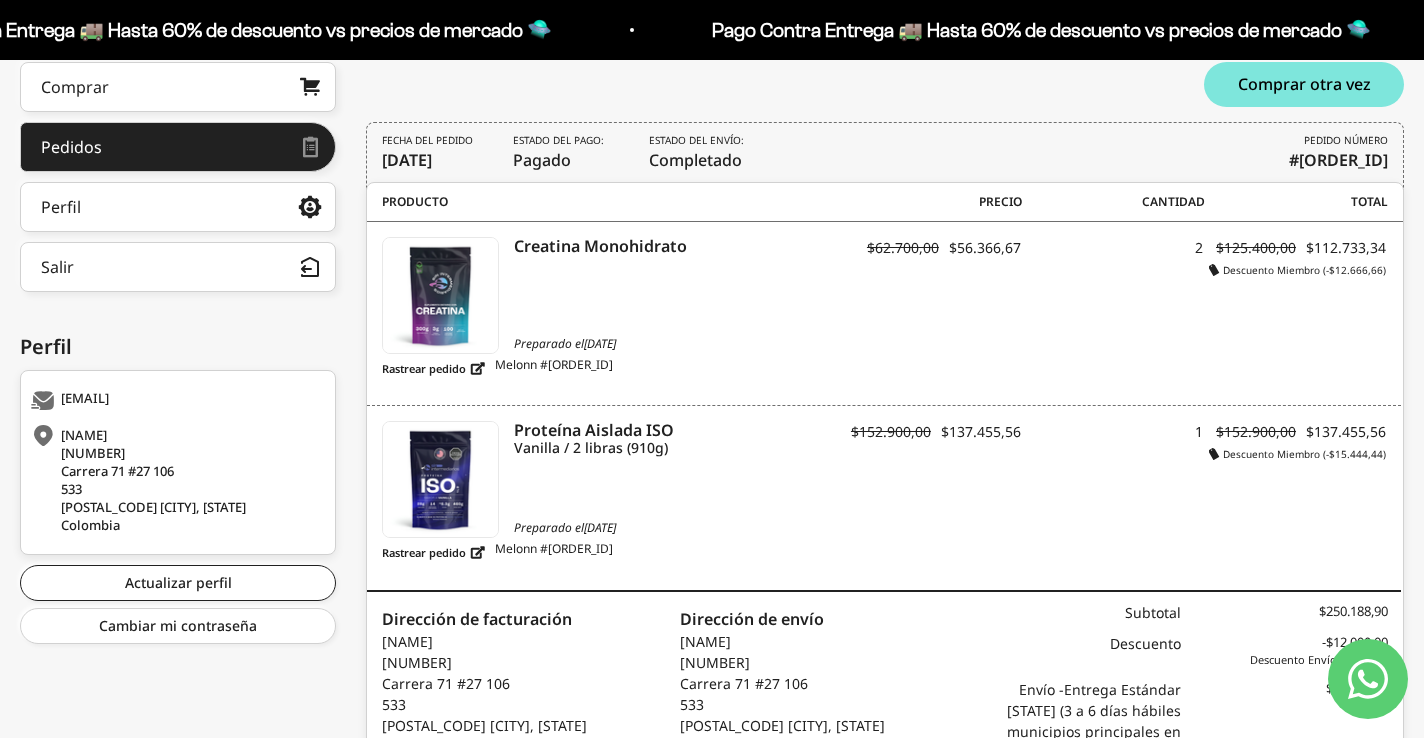 click on "Creatina Monohidrato     Descuento Miembro (-$12.666,66)         Preparado el  [DATE]  Rastrear pedido Melonn #[ORDER_ID]      PT01004 $62.700,00 $56.366,67 2 $125.400,00 $112.733,34   Descuento Miembro (-$12.666,66)" at bounding box center (884, 314) 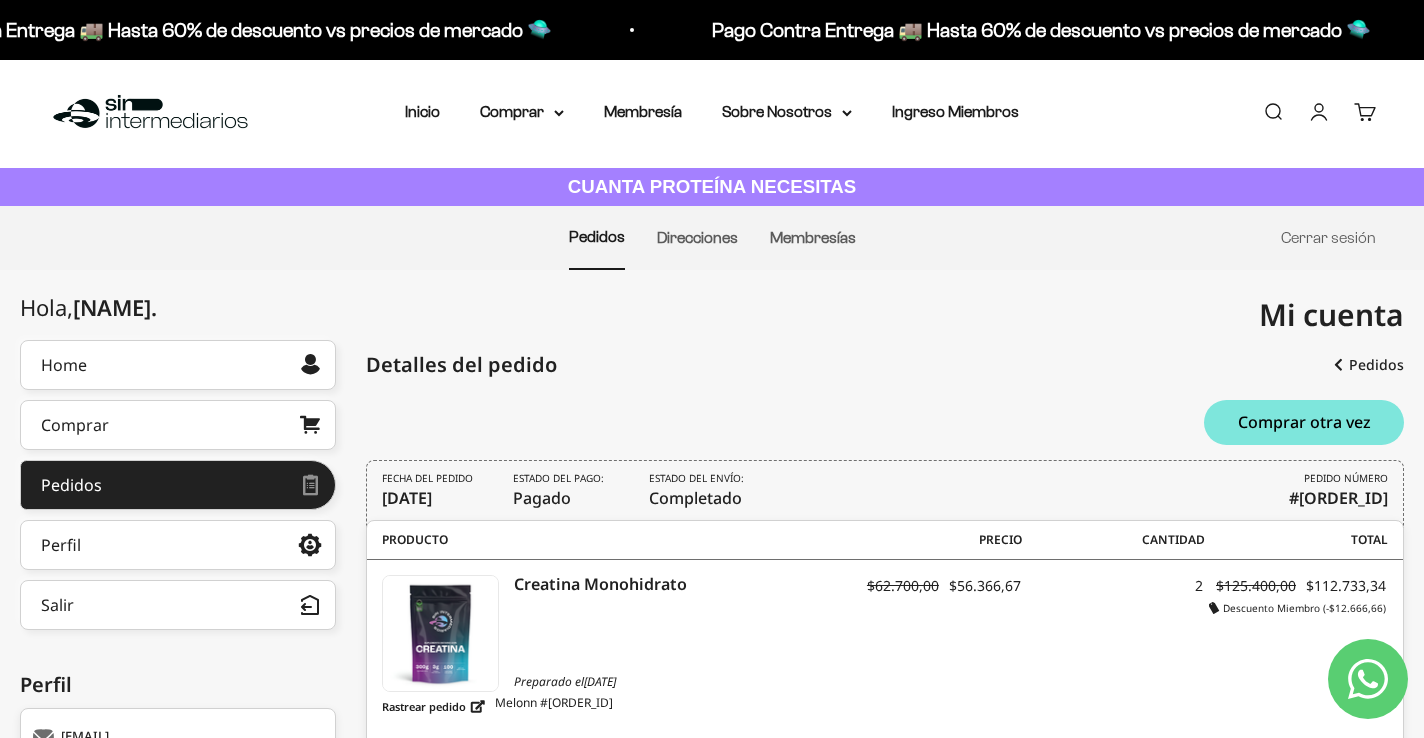 scroll, scrollTop: 0, scrollLeft: 0, axis: both 